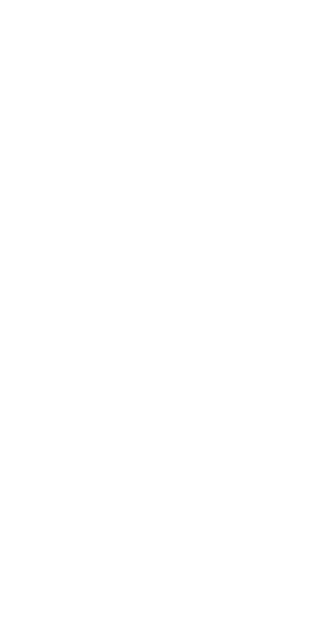 scroll, scrollTop: 0, scrollLeft: 0, axis: both 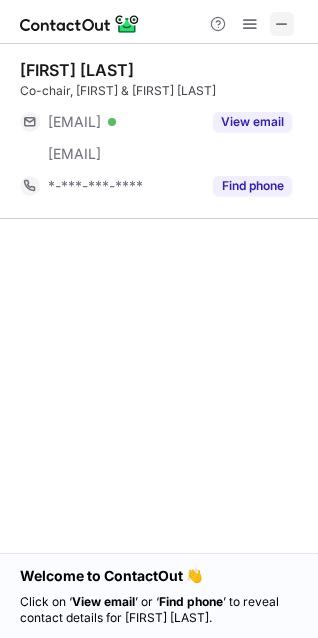 click at bounding box center [282, 24] 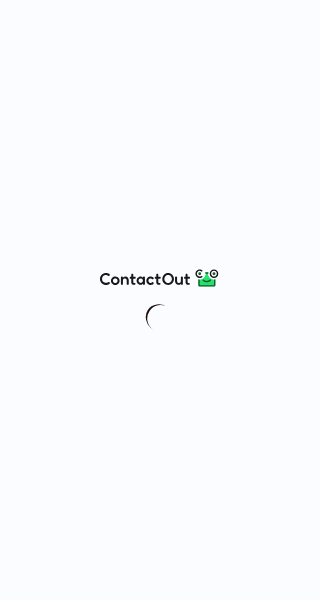scroll, scrollTop: 0, scrollLeft: 0, axis: both 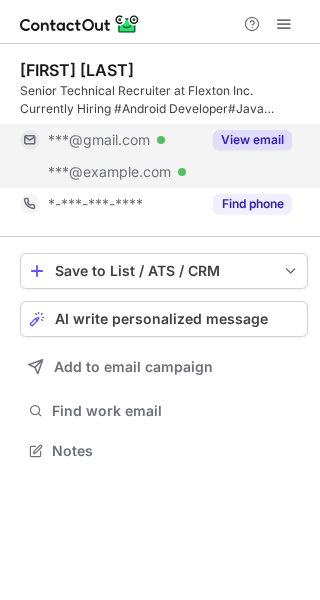 click on "View email" at bounding box center [252, 140] 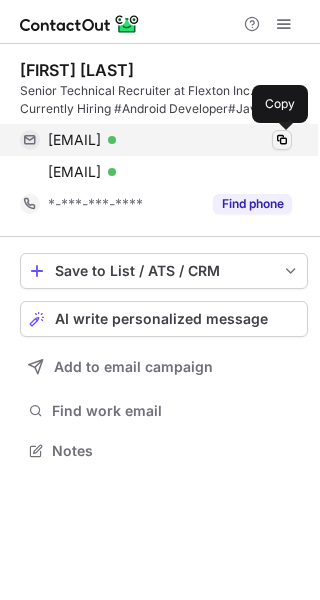 click at bounding box center (282, 140) 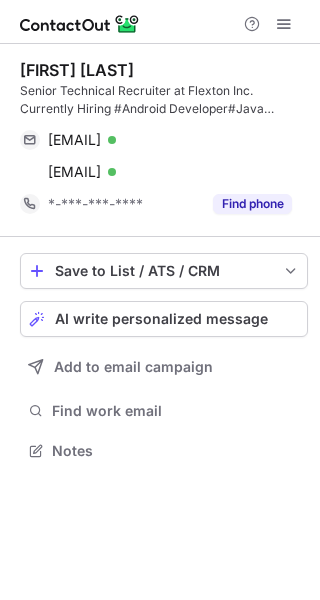scroll, scrollTop: 0, scrollLeft: 0, axis: both 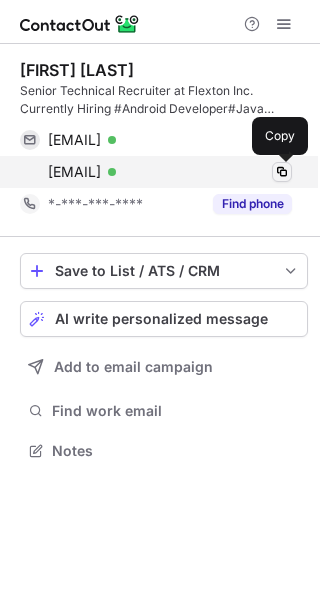 click at bounding box center [282, 172] 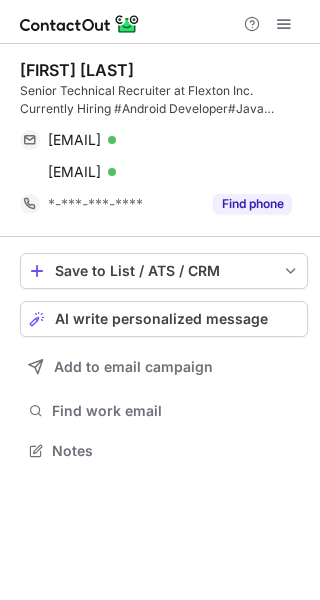 scroll, scrollTop: 0, scrollLeft: 0, axis: both 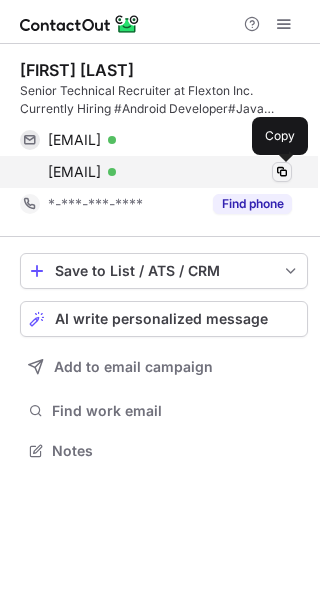 click at bounding box center (282, 172) 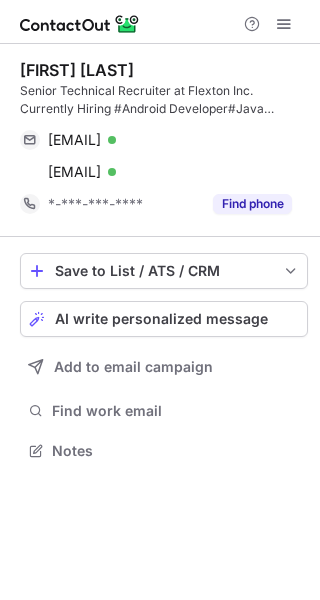 scroll, scrollTop: 0, scrollLeft: 0, axis: both 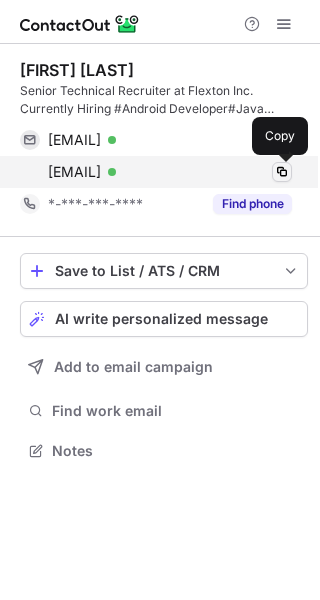 click at bounding box center (282, 172) 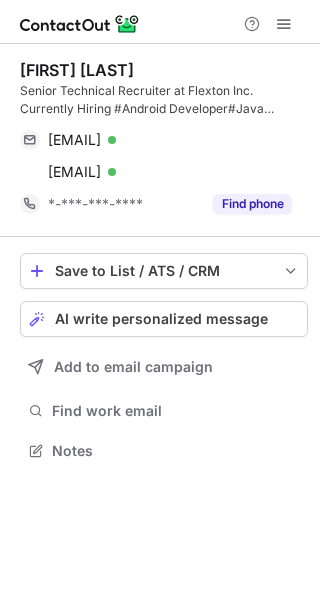 scroll, scrollTop: 0, scrollLeft: 0, axis: both 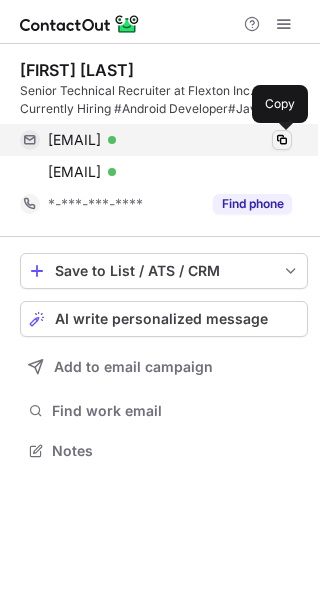 click at bounding box center (282, 140) 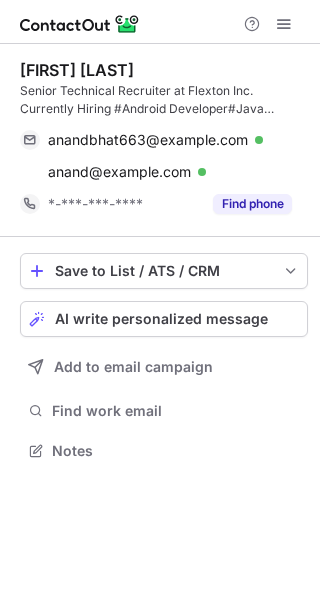 scroll, scrollTop: 0, scrollLeft: 0, axis: both 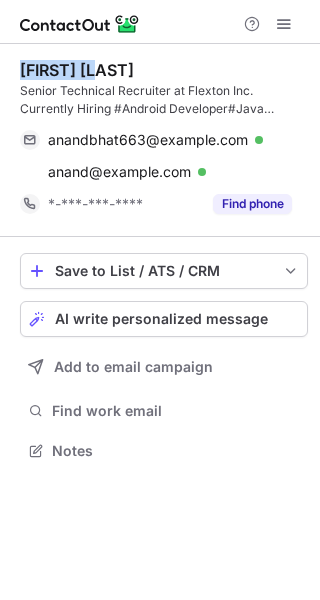 drag, startPoint x: 123, startPoint y: 68, endPoint x: 20, endPoint y: 67, distance: 103.00485 